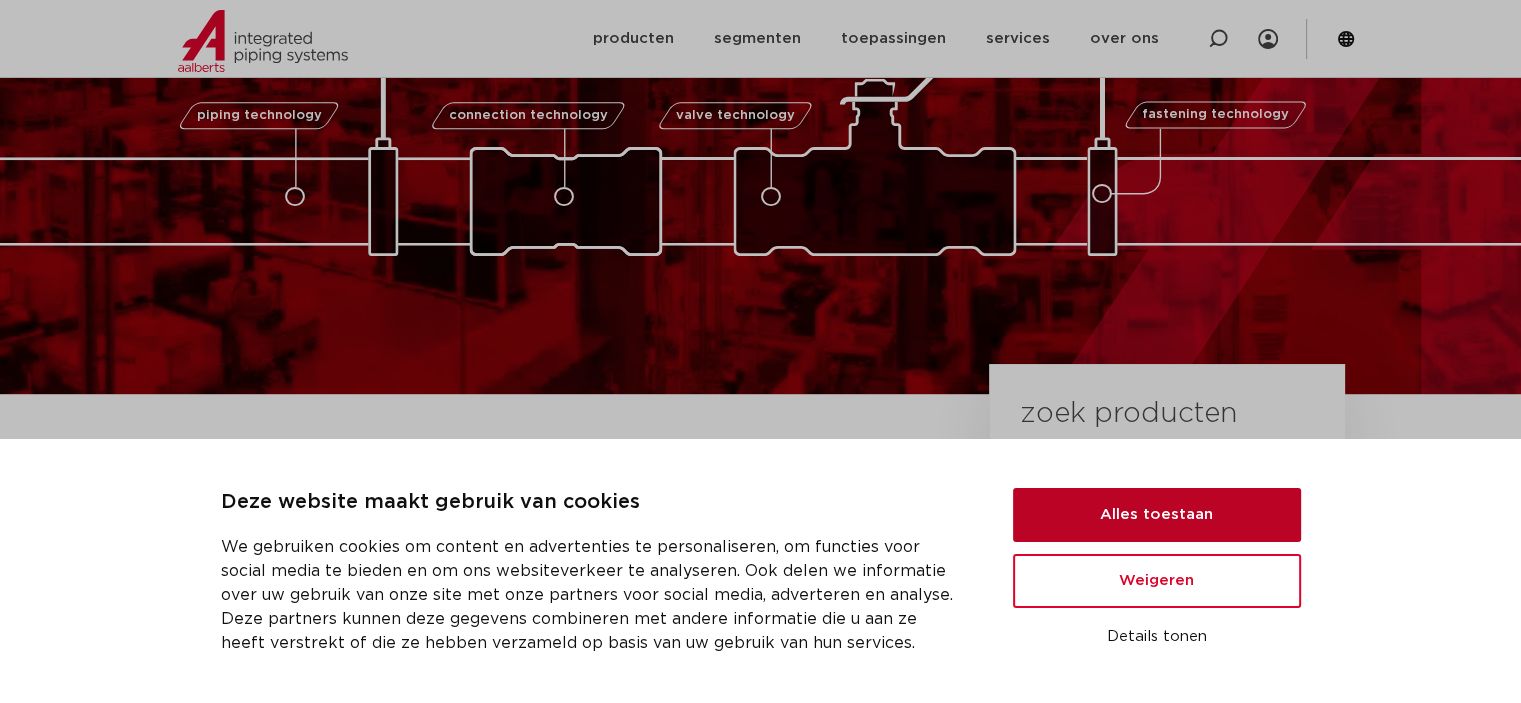 scroll, scrollTop: 166, scrollLeft: 0, axis: vertical 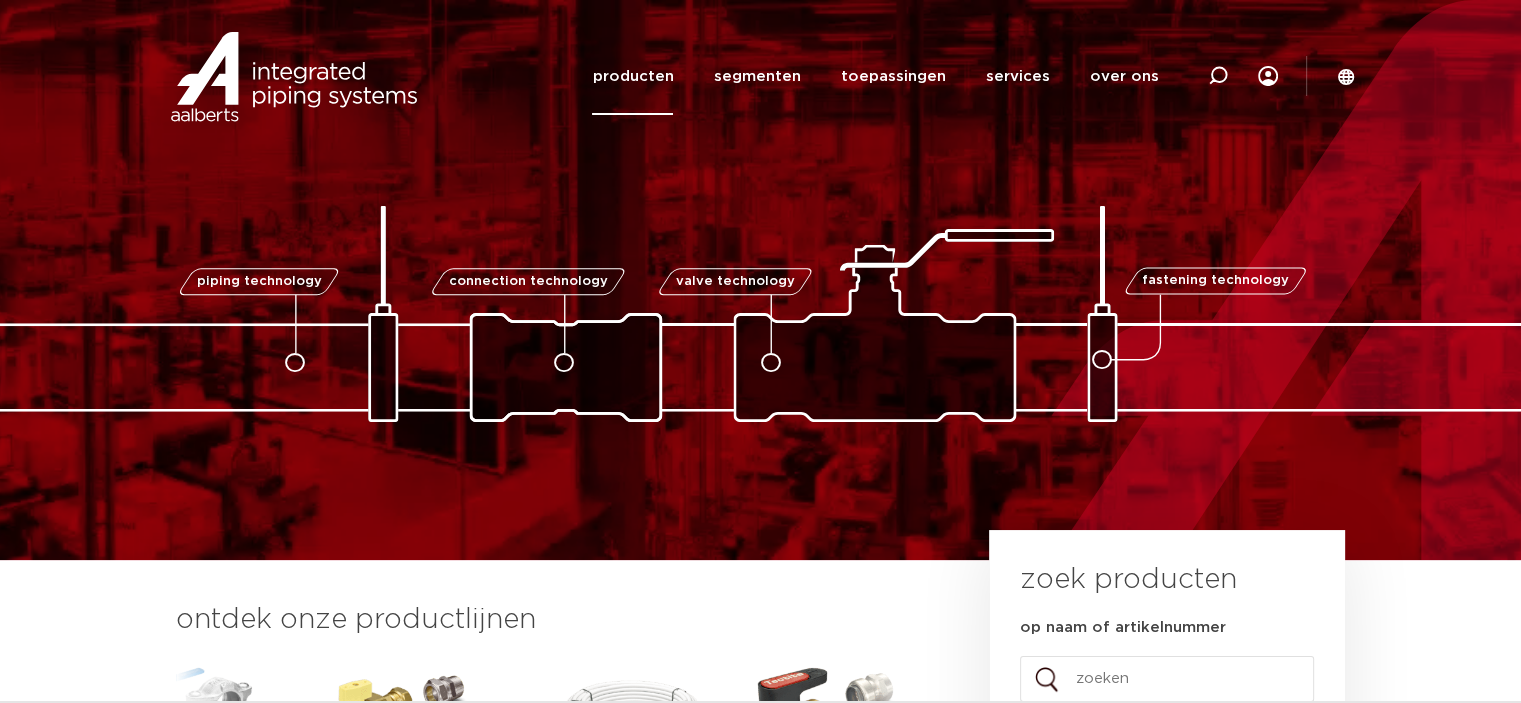 click on "producten" 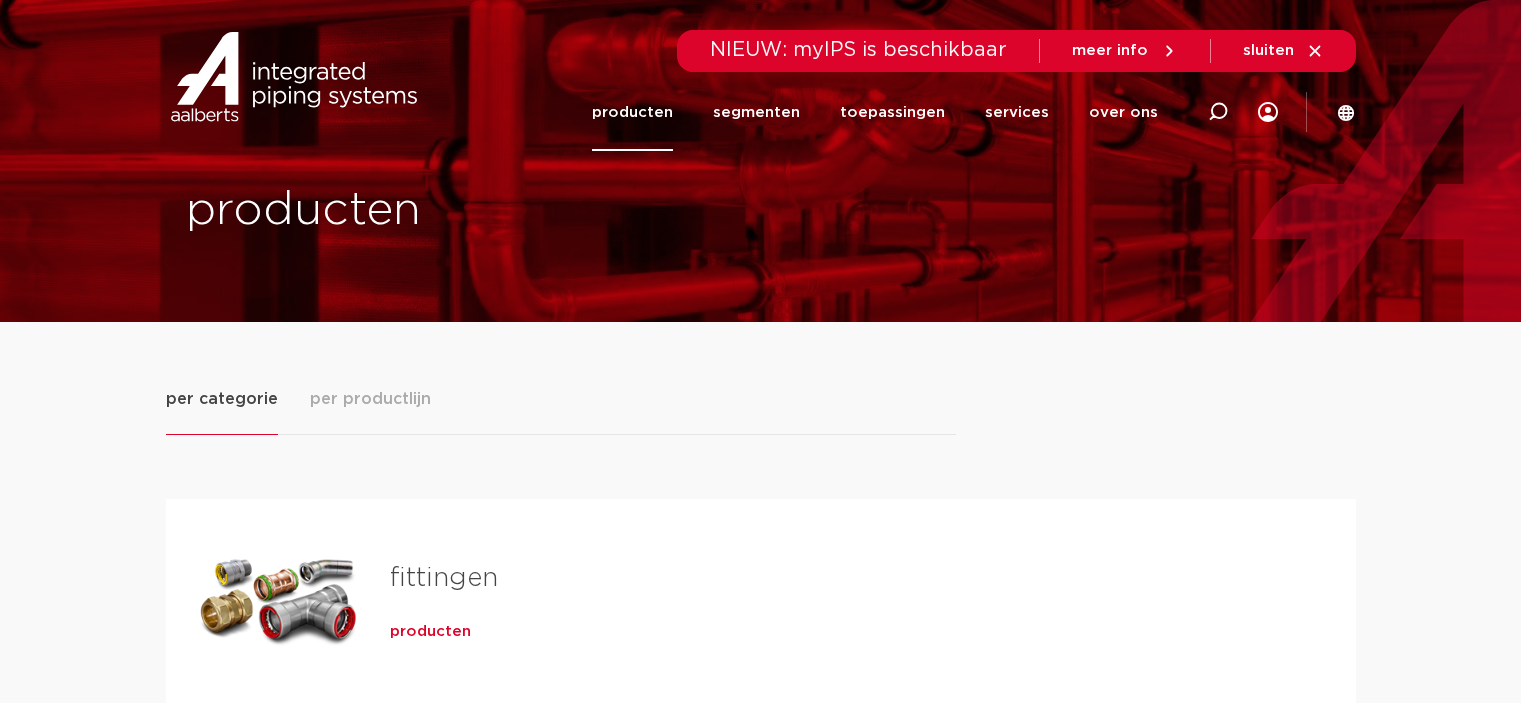 scroll, scrollTop: 0, scrollLeft: 0, axis: both 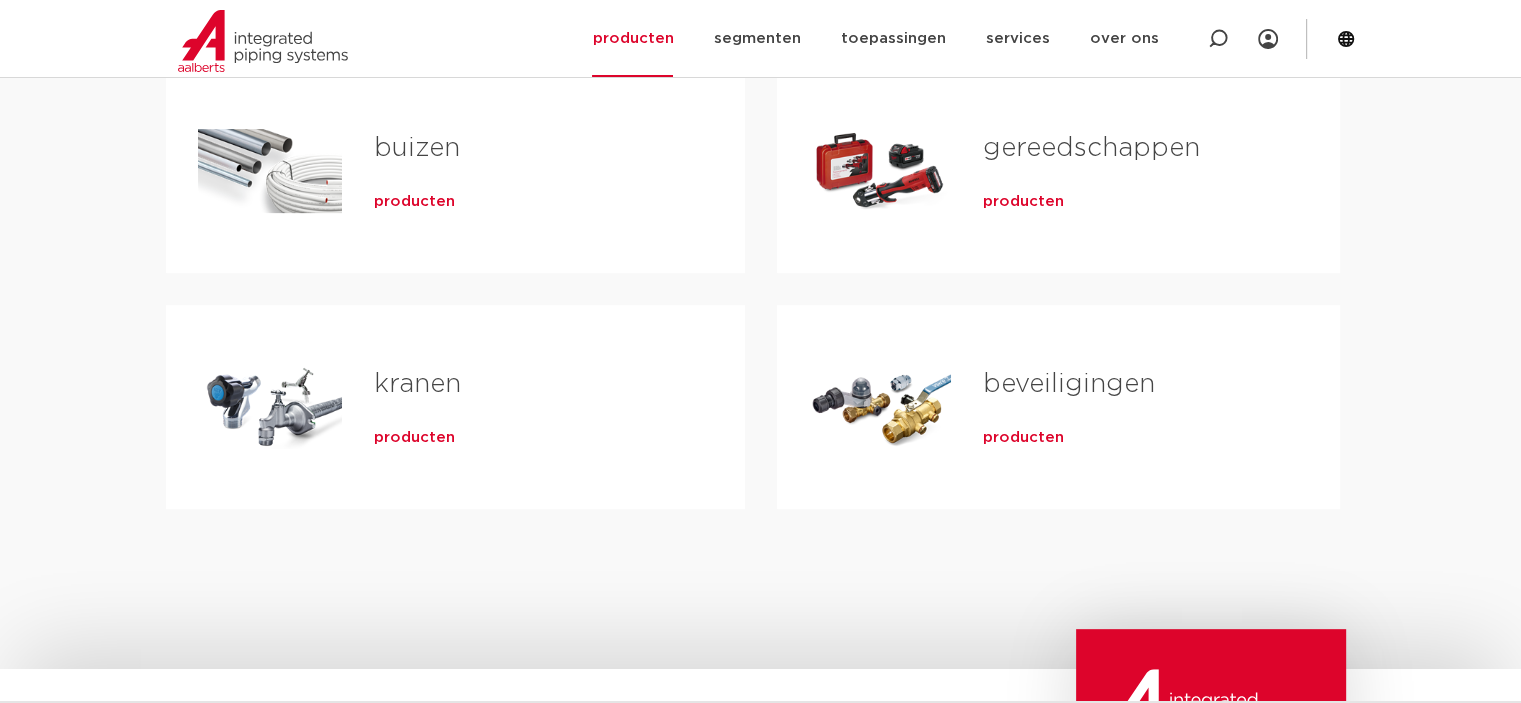 click on "kranen" at bounding box center (417, 384) 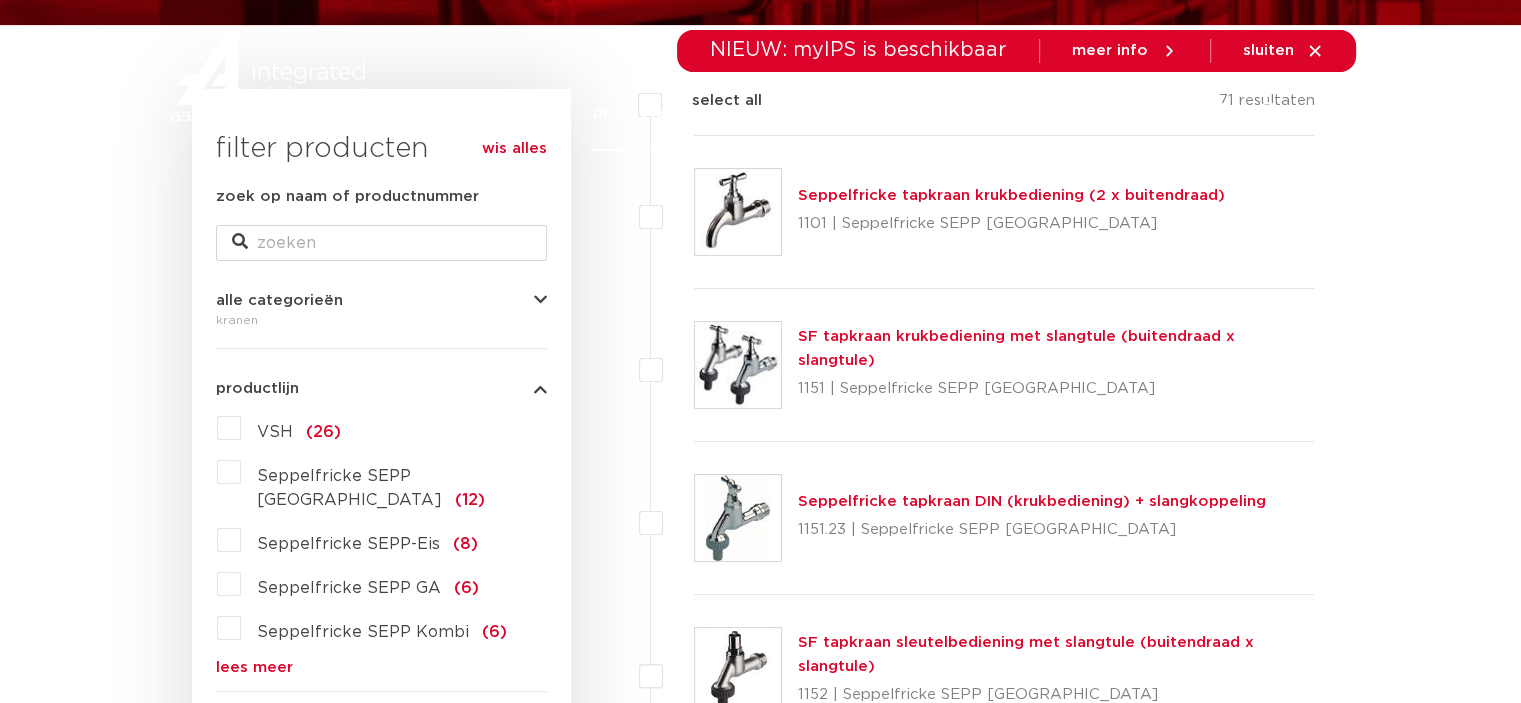scroll, scrollTop: 333, scrollLeft: 0, axis: vertical 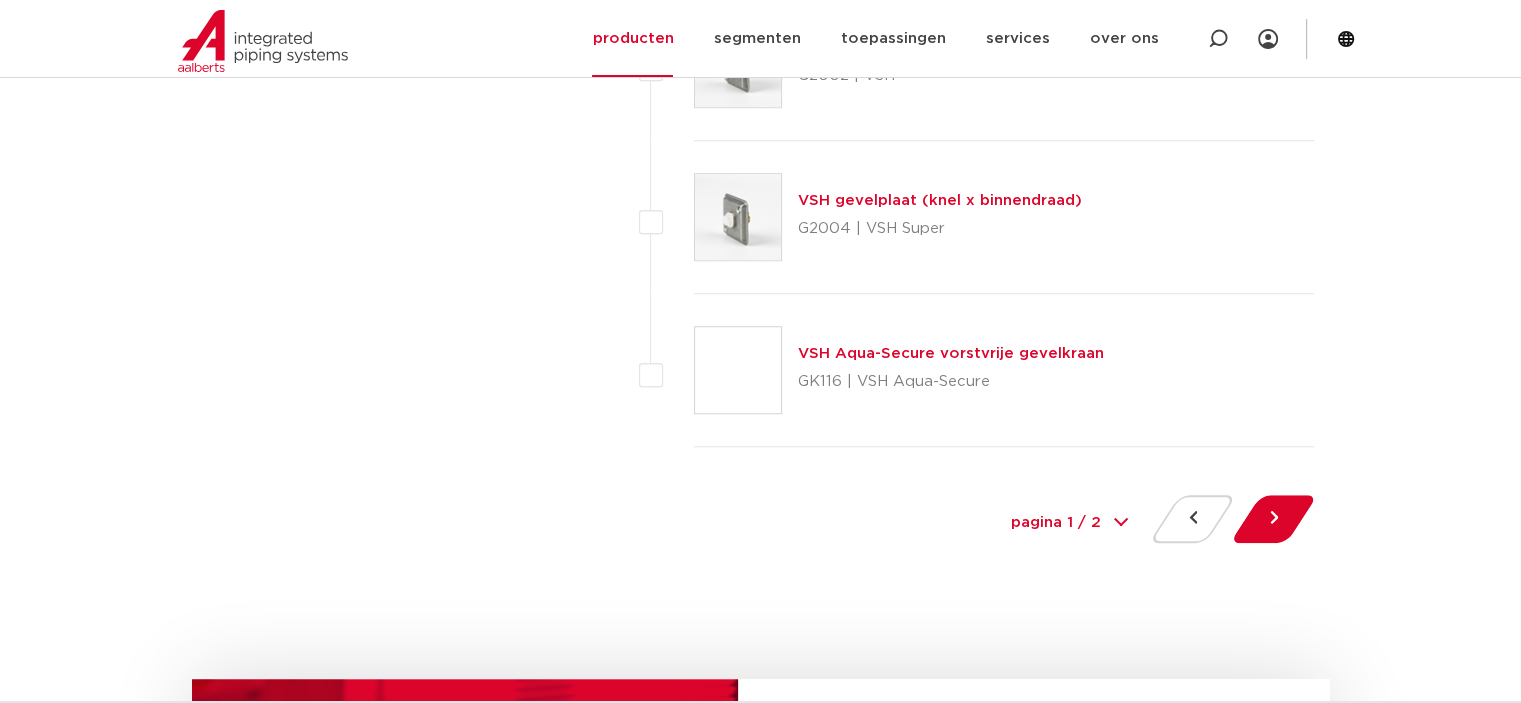 click on "pagina 1 / 2
1
2" at bounding box center (1069, 523) 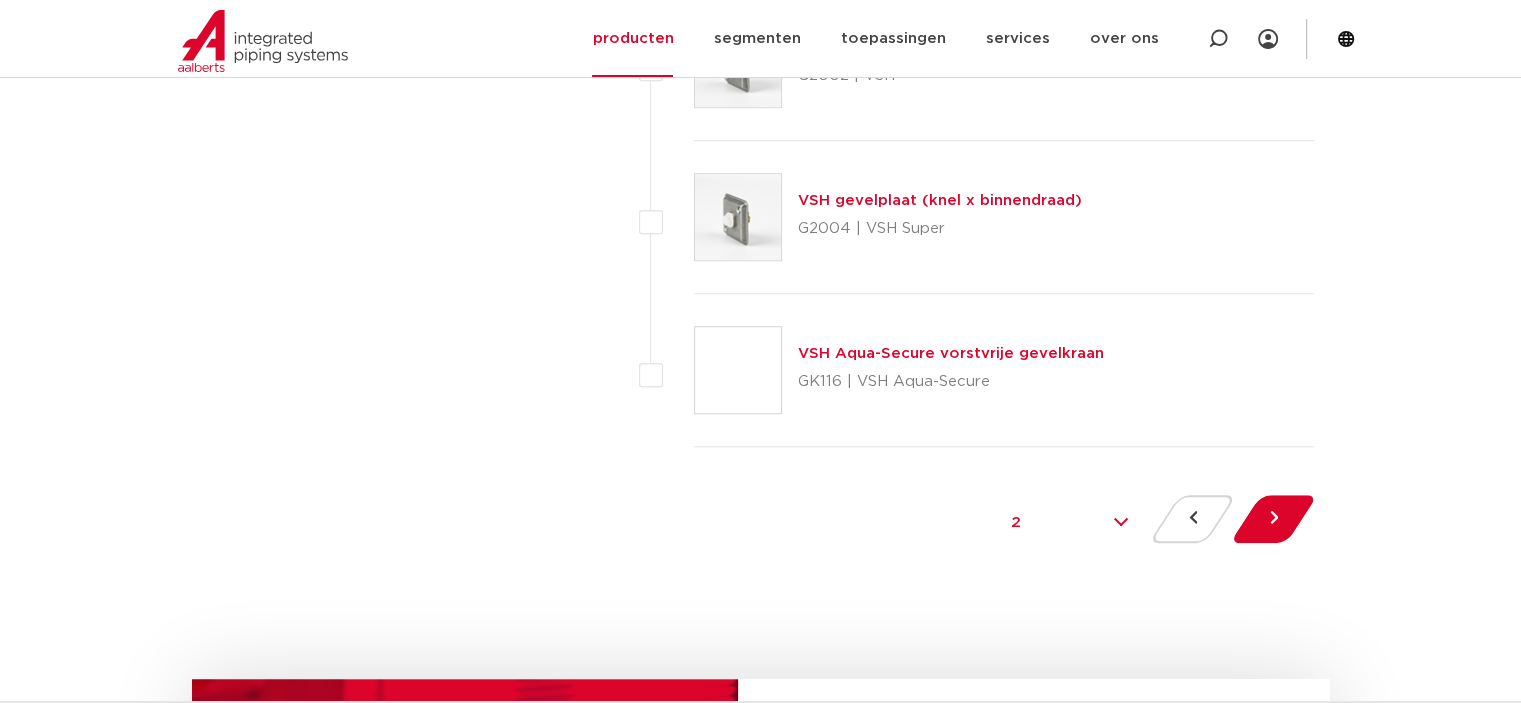 click on "pagina 1 / 2
1
2" at bounding box center (1069, 523) 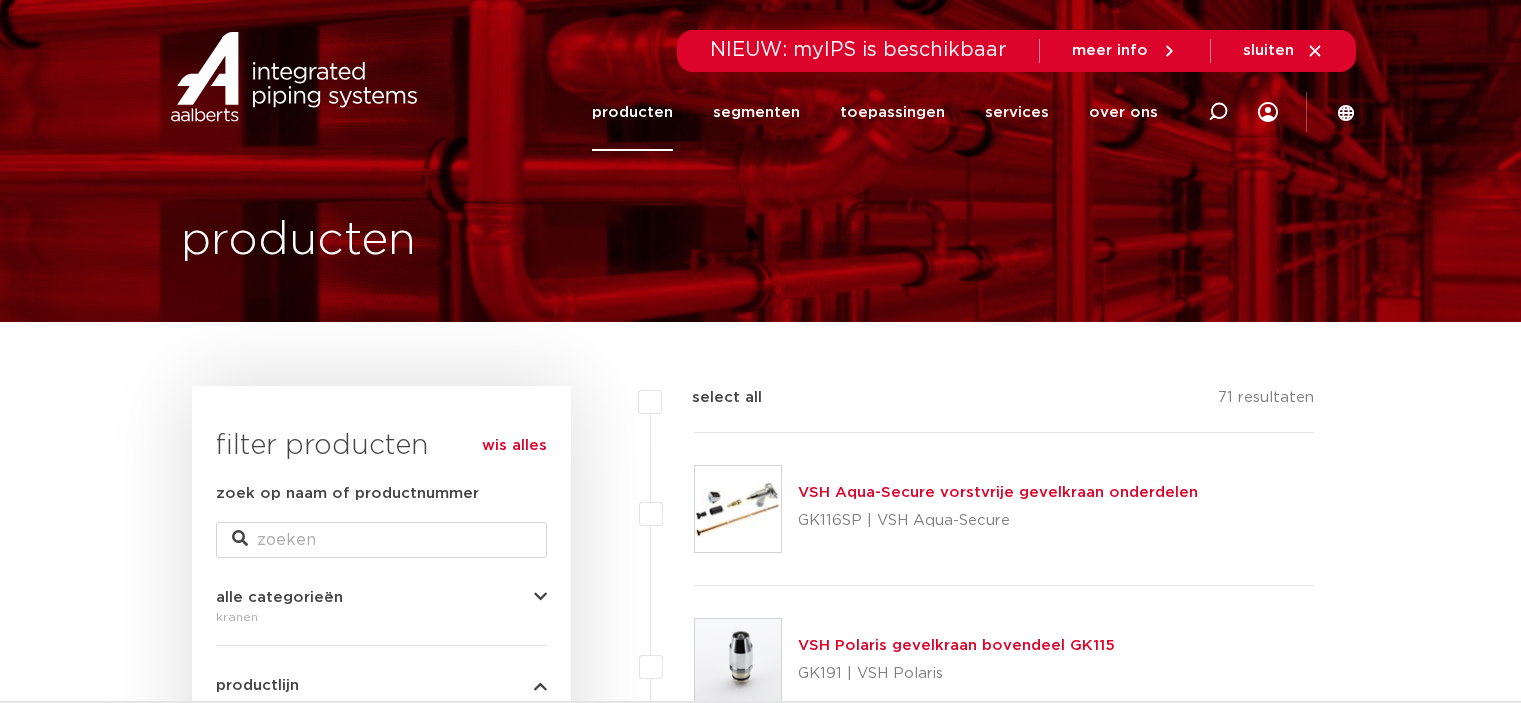 scroll, scrollTop: 0, scrollLeft: 0, axis: both 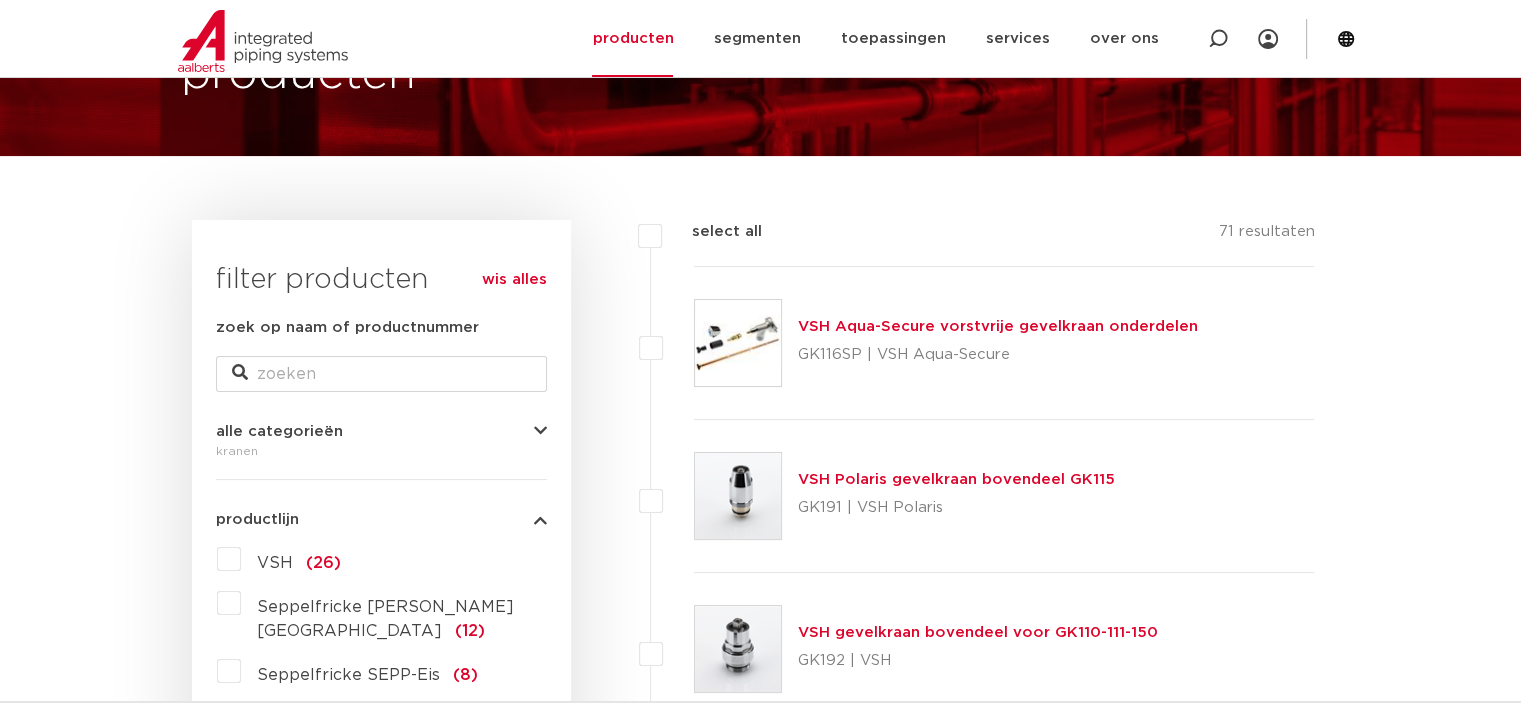 click on "VSH Aqua-Secure vorstvrije gevelkraan onderdelen" at bounding box center (998, 326) 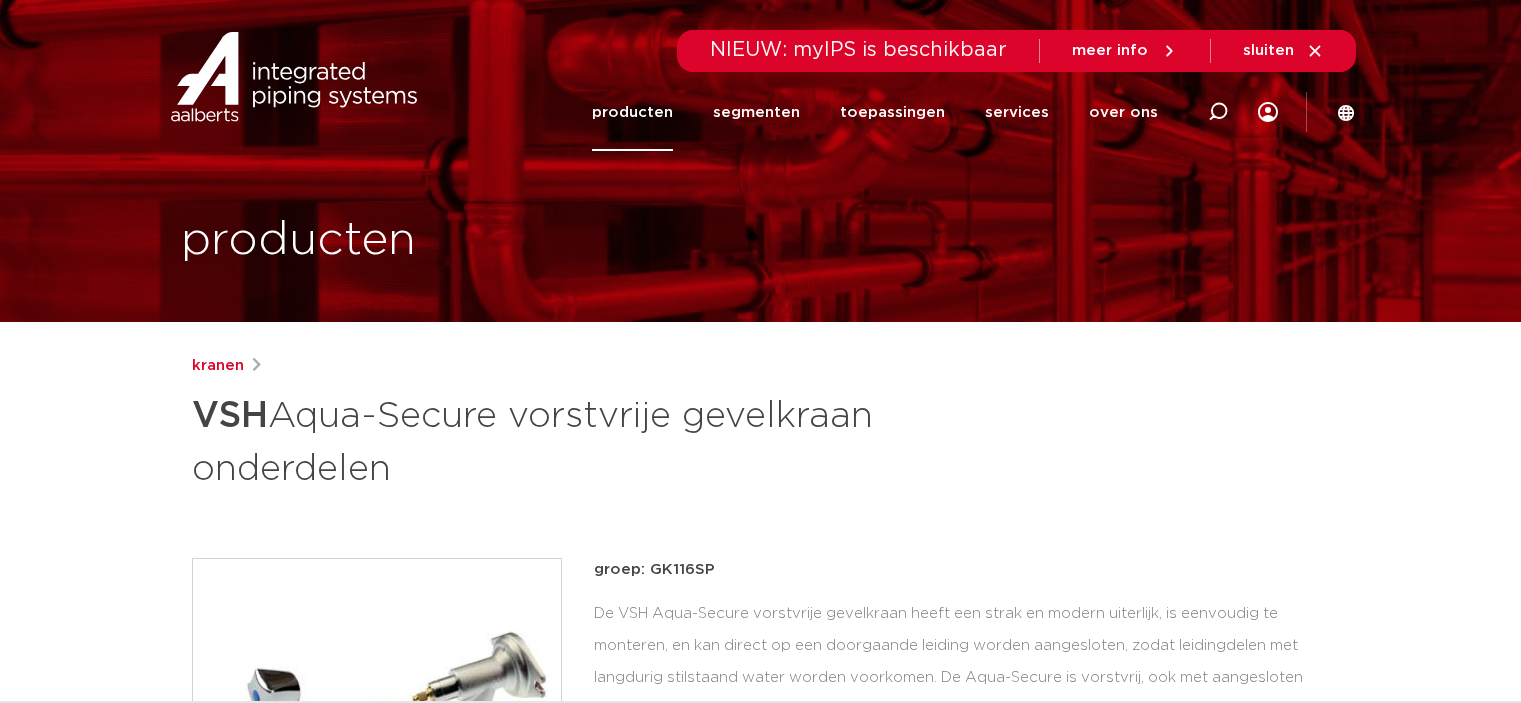 scroll, scrollTop: 0, scrollLeft: 0, axis: both 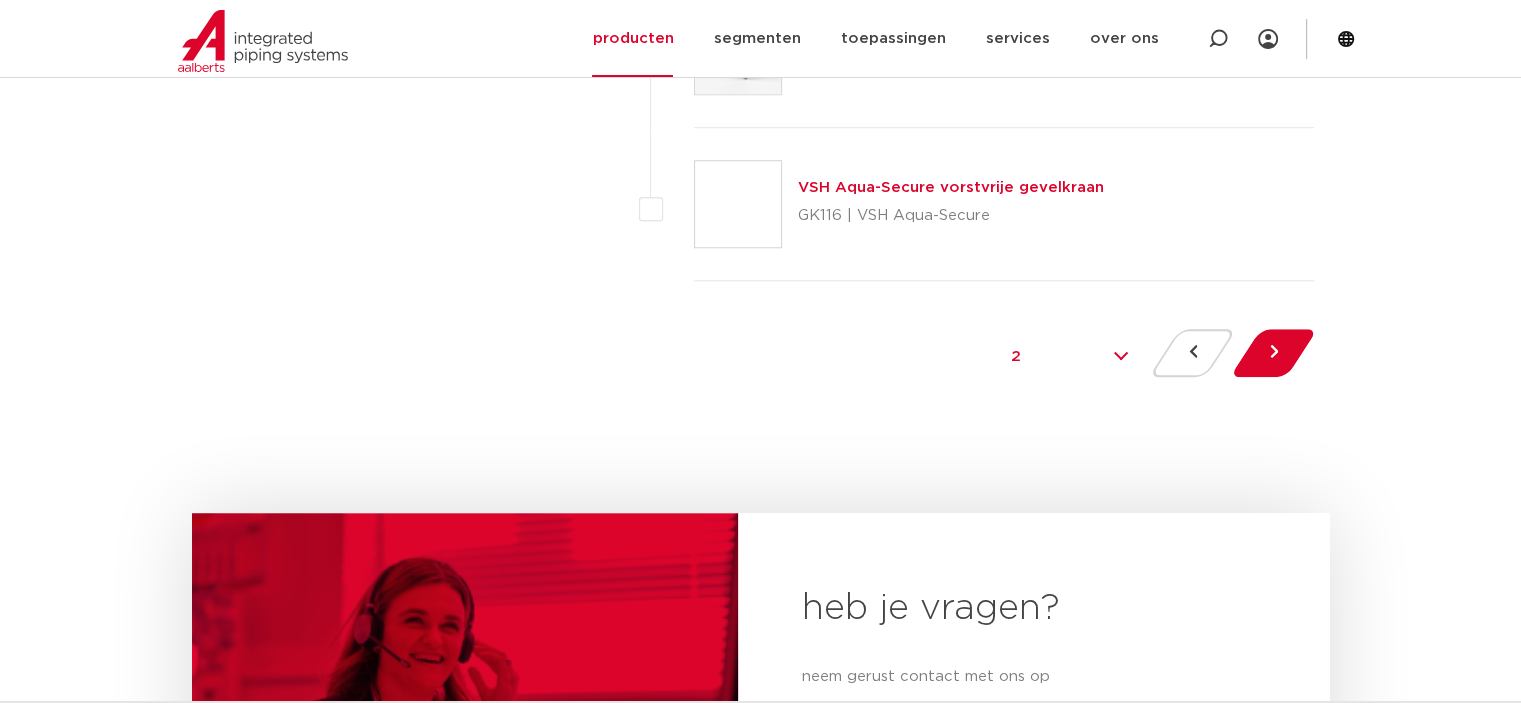 click on "pagina 1 / 2
1
2" at bounding box center [1069, 357] 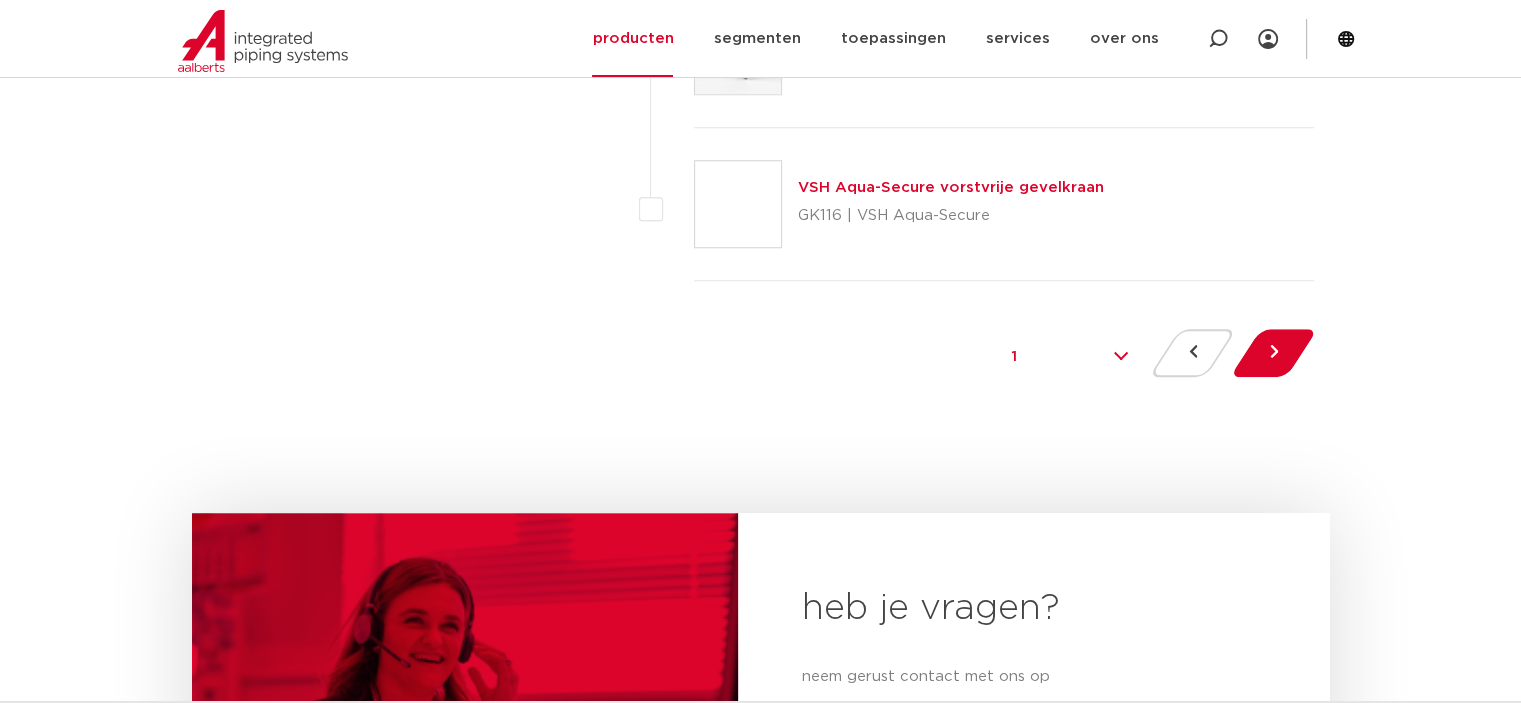 click on "pagina 1 / 2
1
2" at bounding box center [1069, 357] 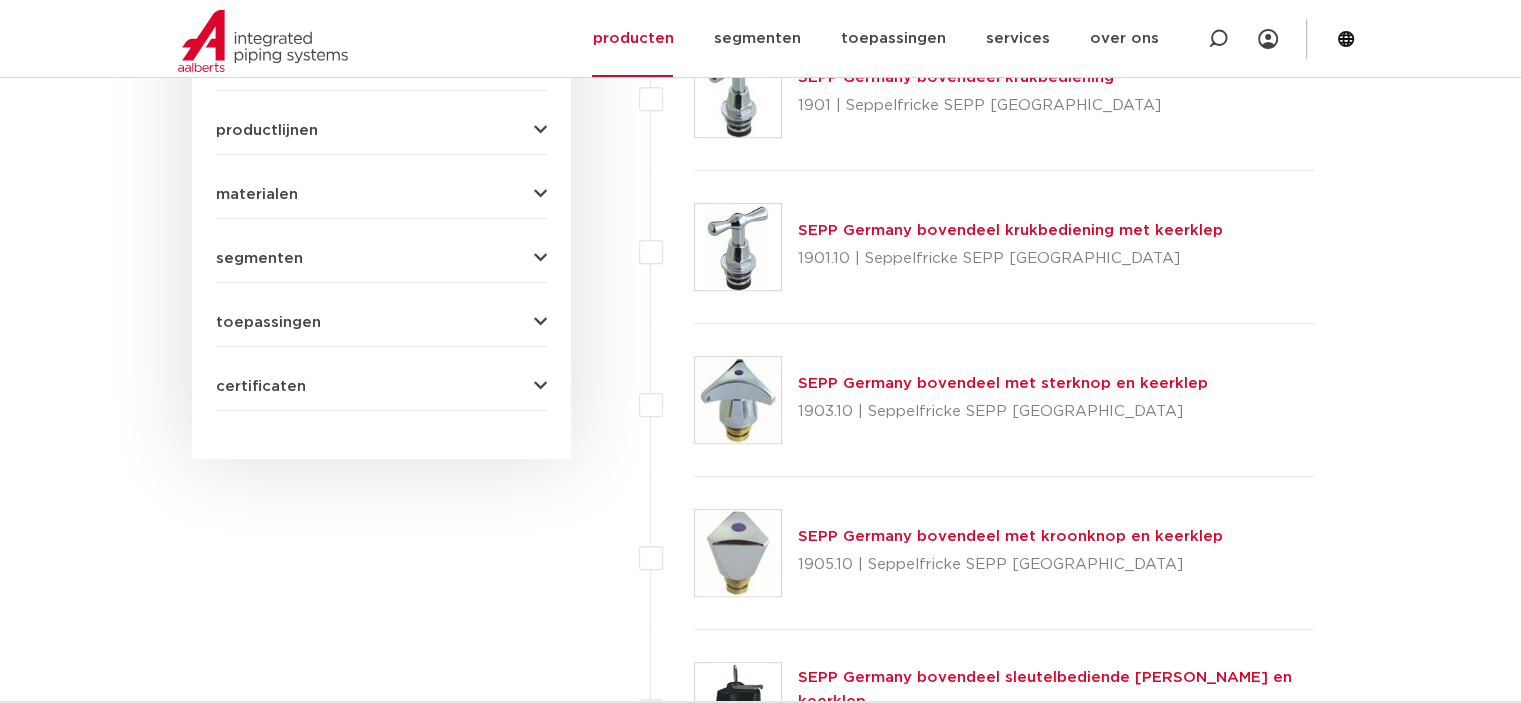 scroll, scrollTop: 1693, scrollLeft: 0, axis: vertical 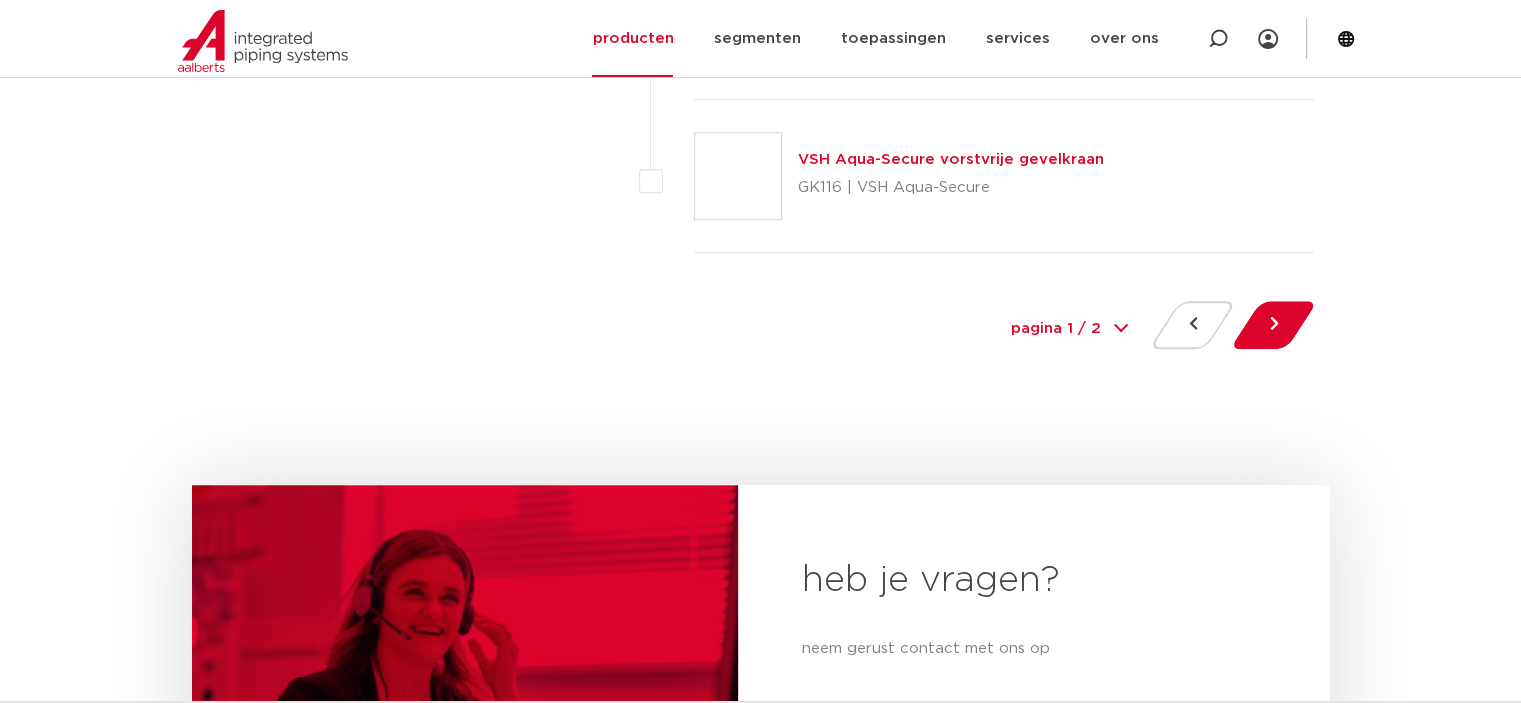 click on "pagina 1 / 2
1
2" at bounding box center [1069, 329] 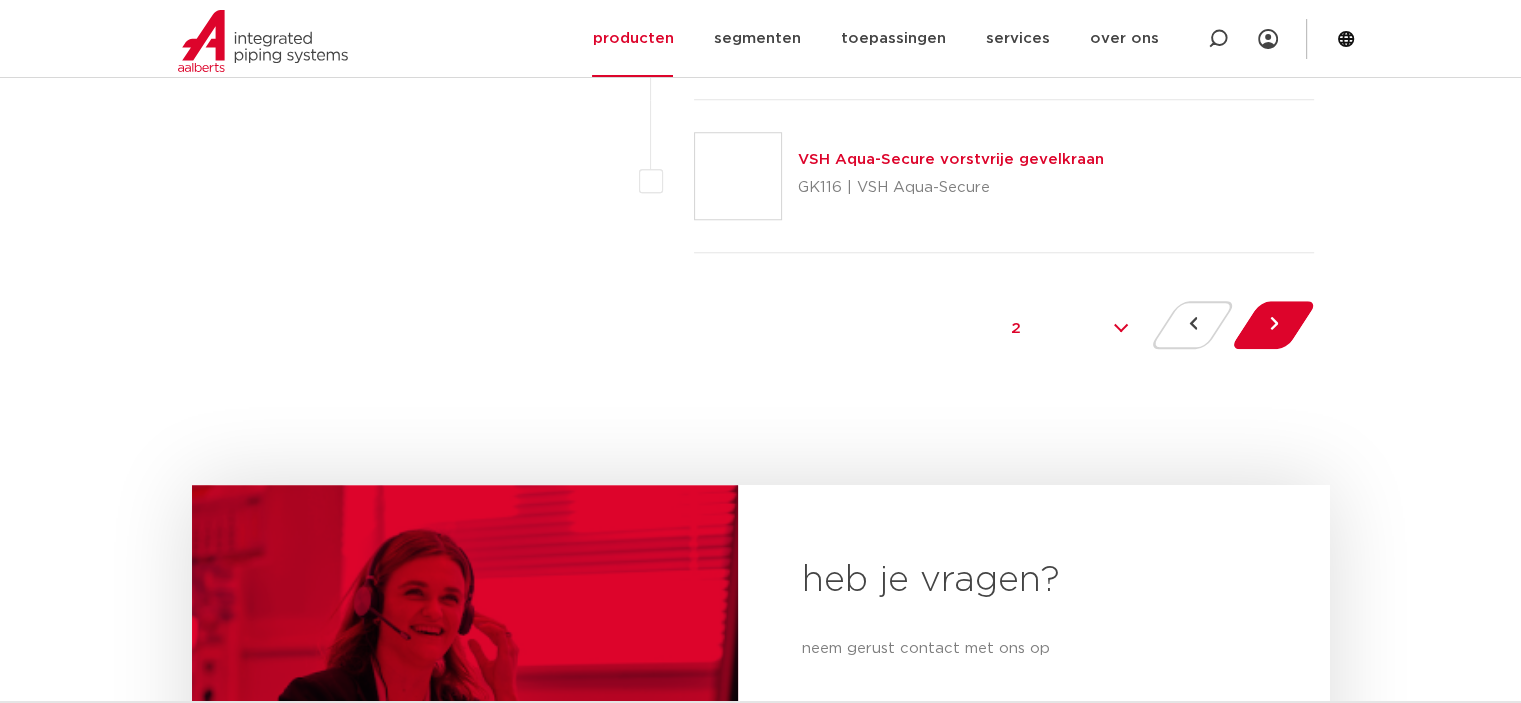 click on "pagina 1 / 2
1
2" at bounding box center [1069, 329] 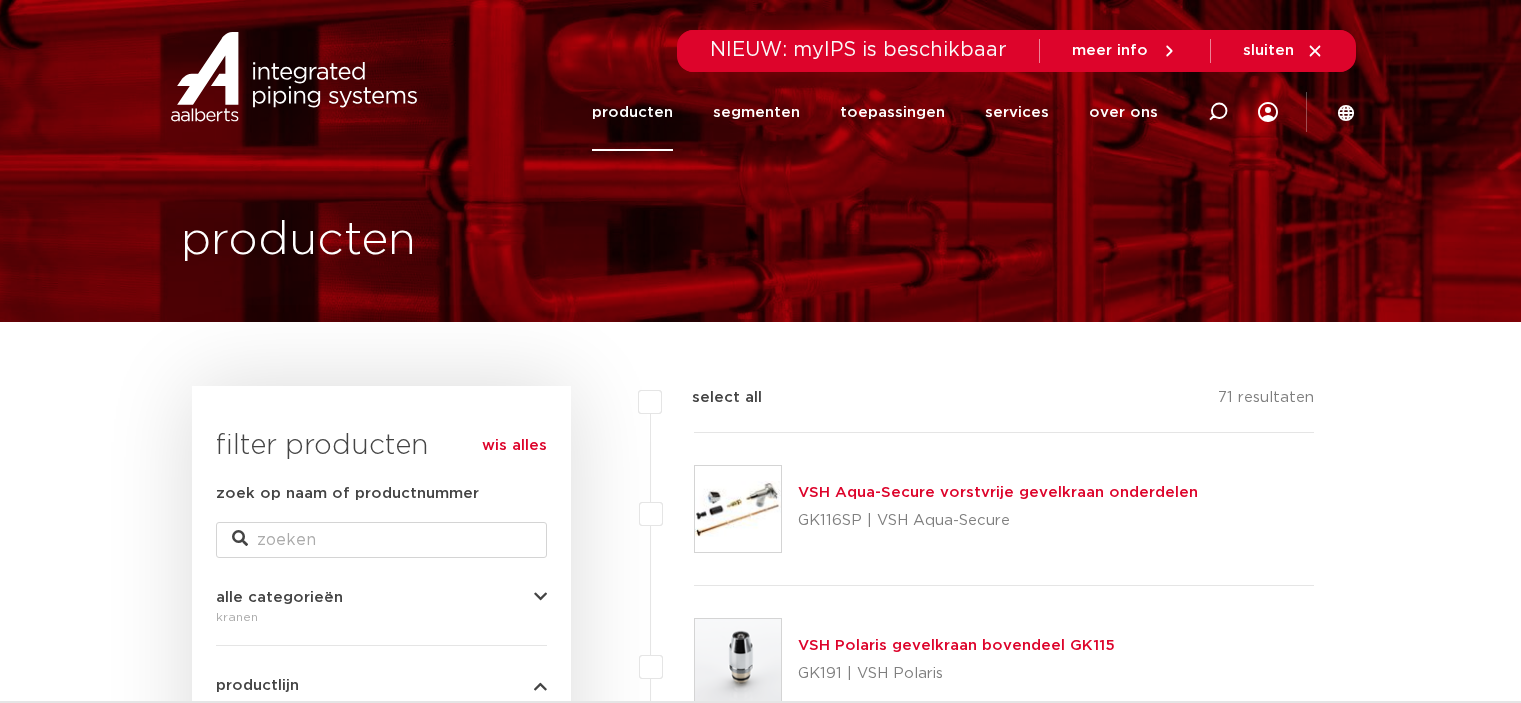 scroll, scrollTop: 0, scrollLeft: 0, axis: both 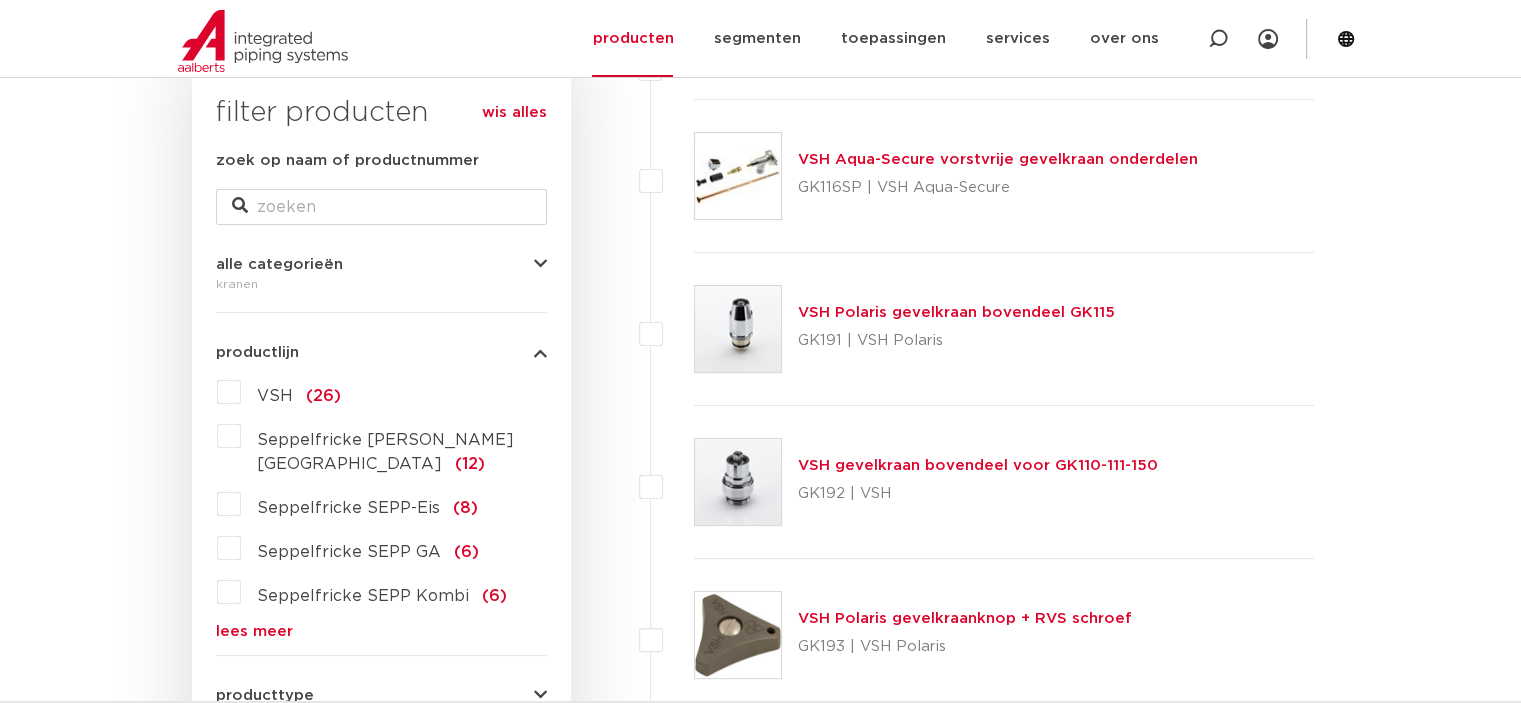 click at bounding box center [738, 482] 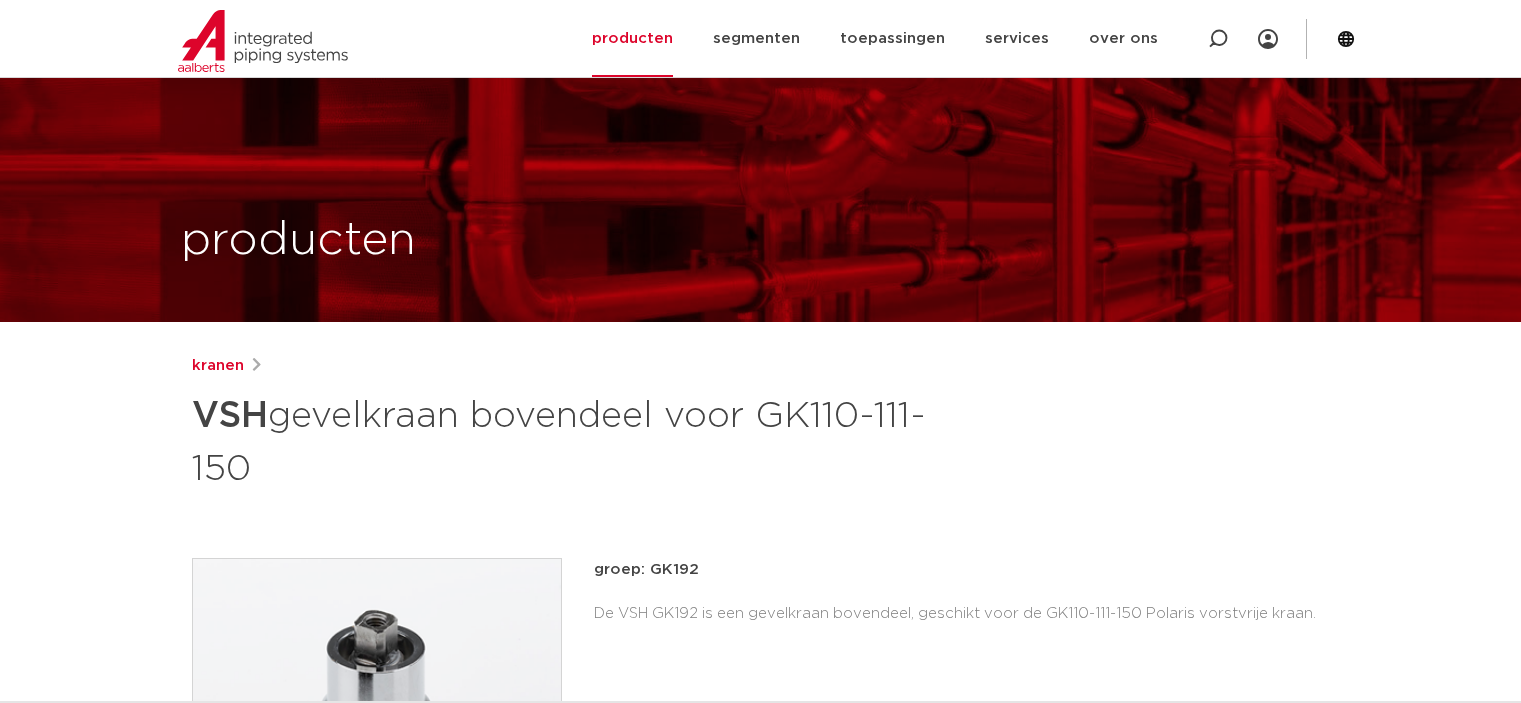 scroll, scrollTop: 500, scrollLeft: 0, axis: vertical 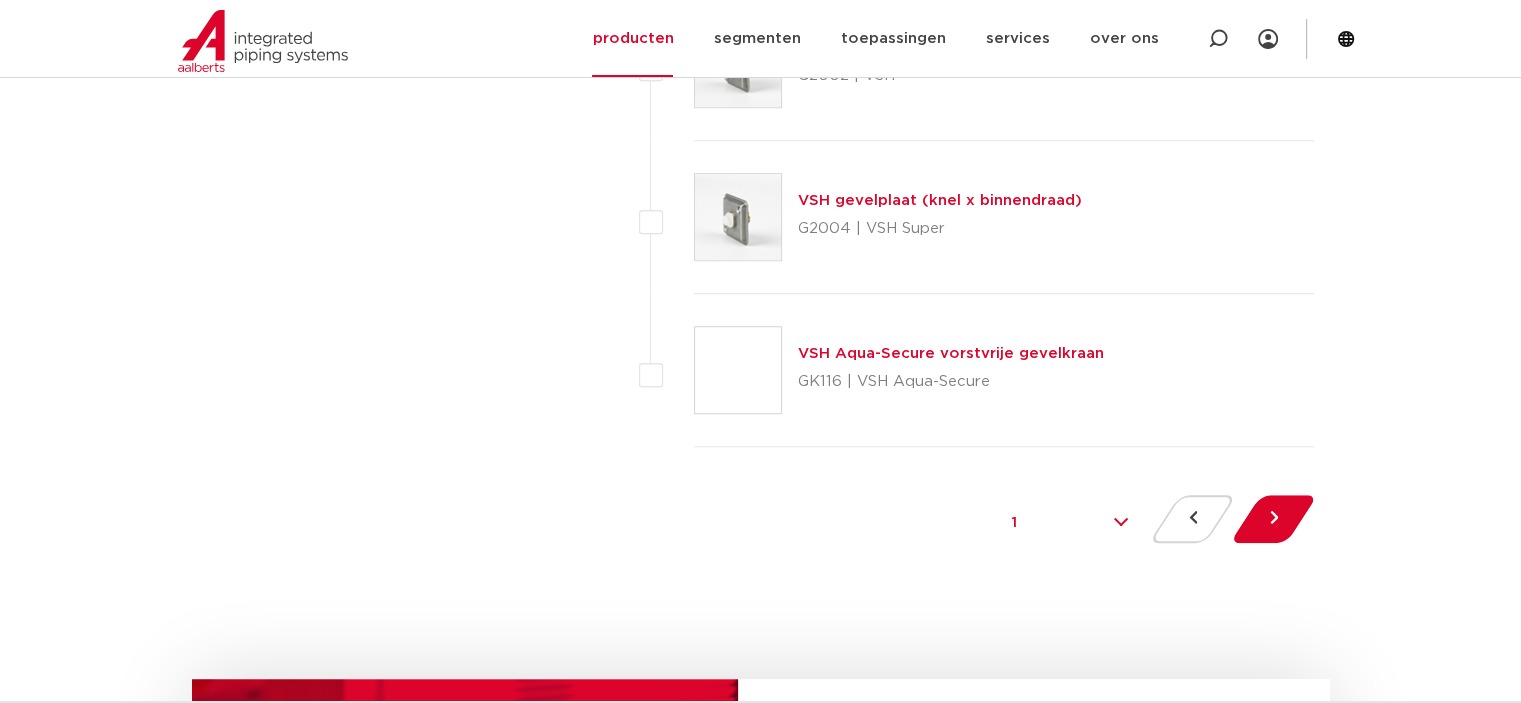 click on "pagina 1 / 2
1
2" at bounding box center (1069, 523) 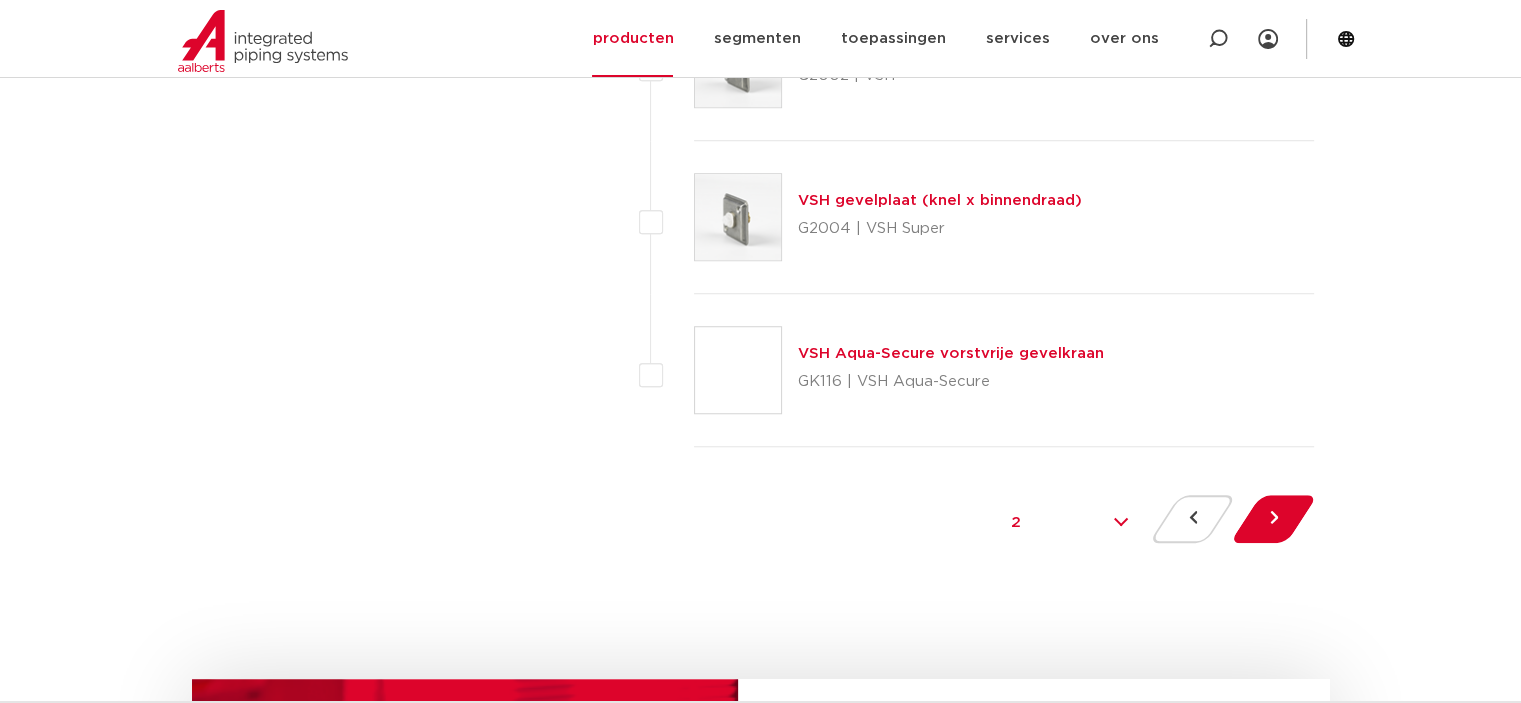 click on "pagina 1 / 2
1
2" at bounding box center (1069, 523) 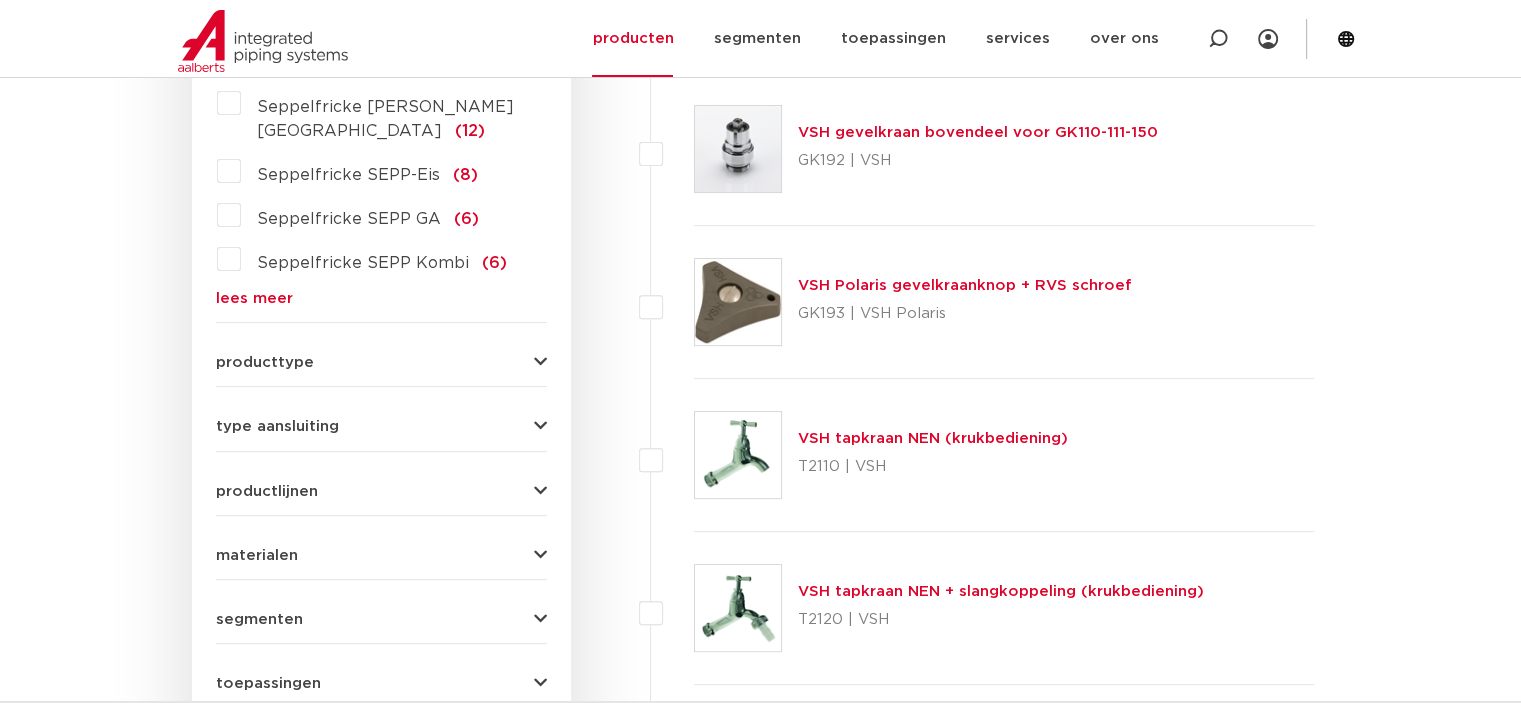 scroll, scrollTop: 0, scrollLeft: 0, axis: both 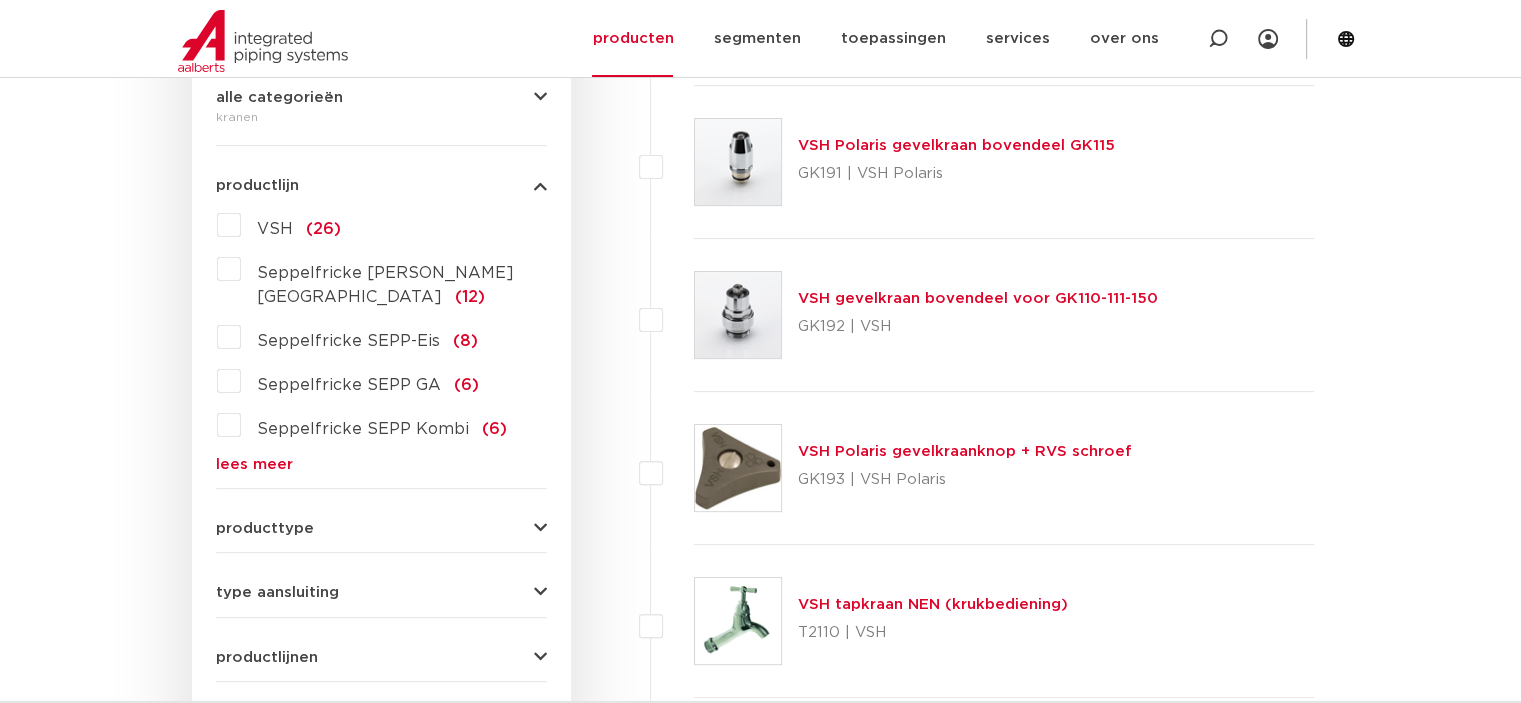 click at bounding box center [738, 162] 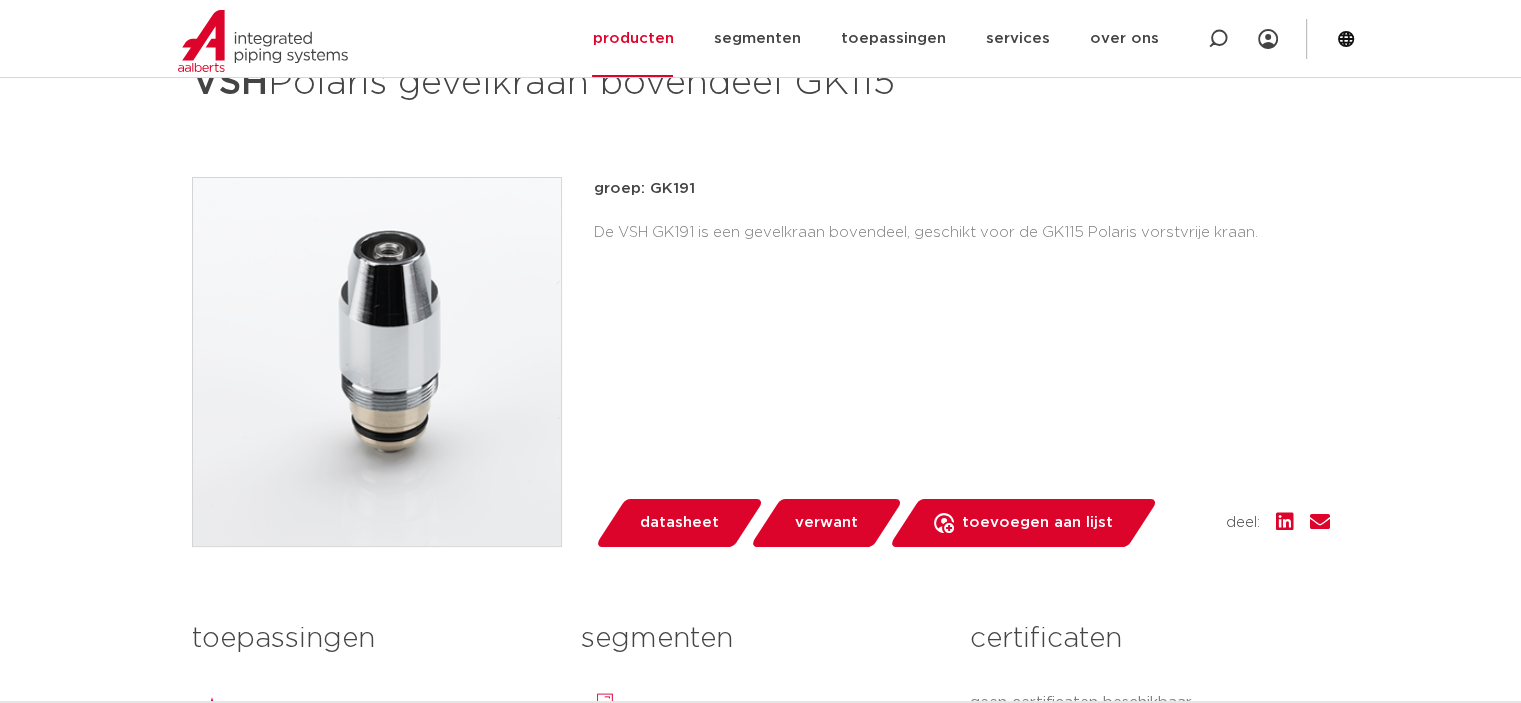 scroll, scrollTop: 333, scrollLeft: 0, axis: vertical 